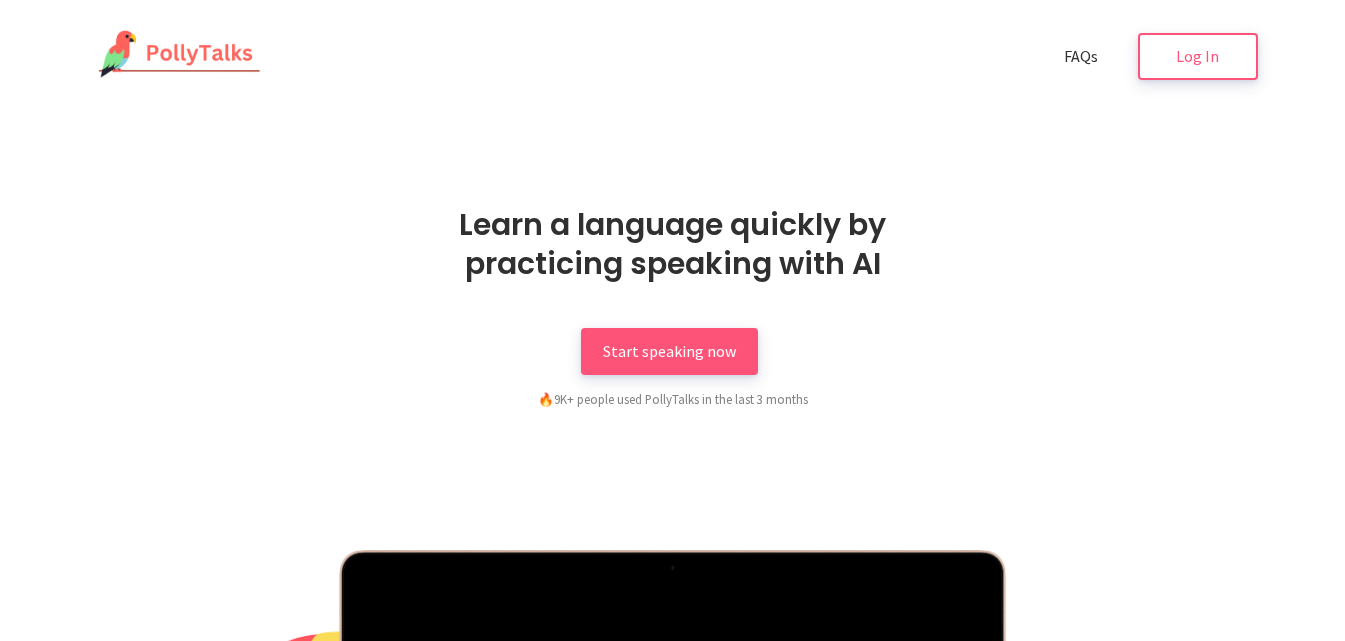 scroll, scrollTop: 0, scrollLeft: 0, axis: both 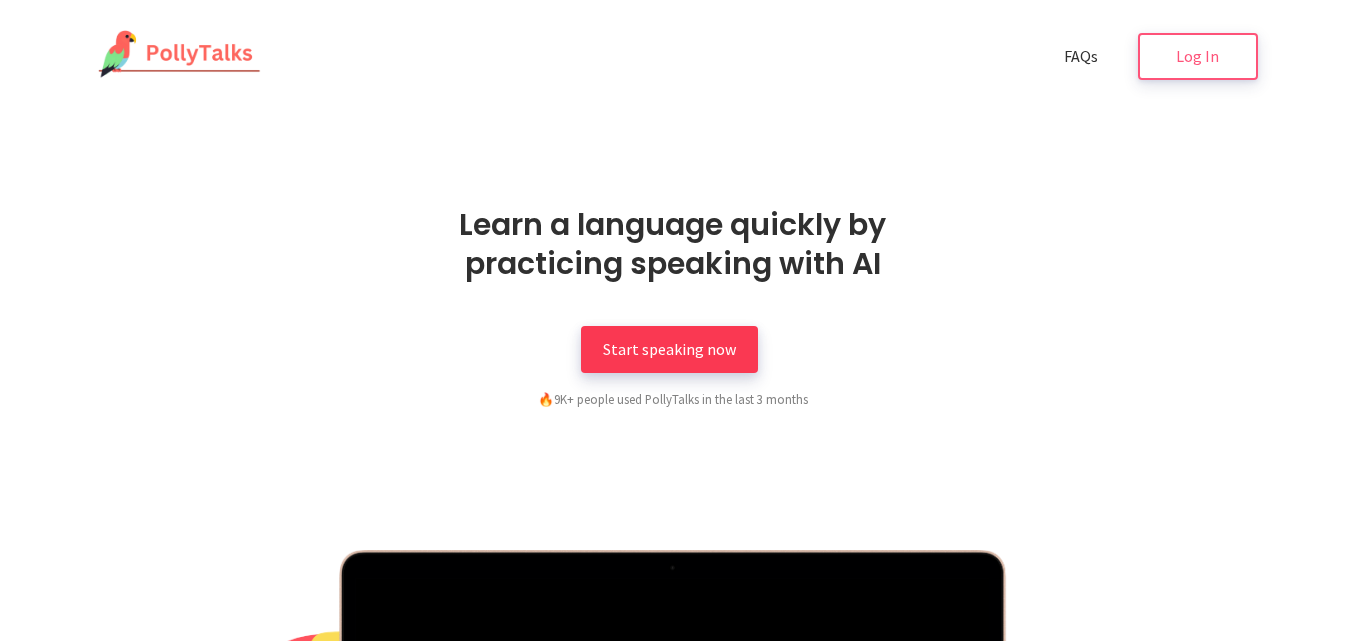 click on "Start speaking now" at bounding box center (669, 349) 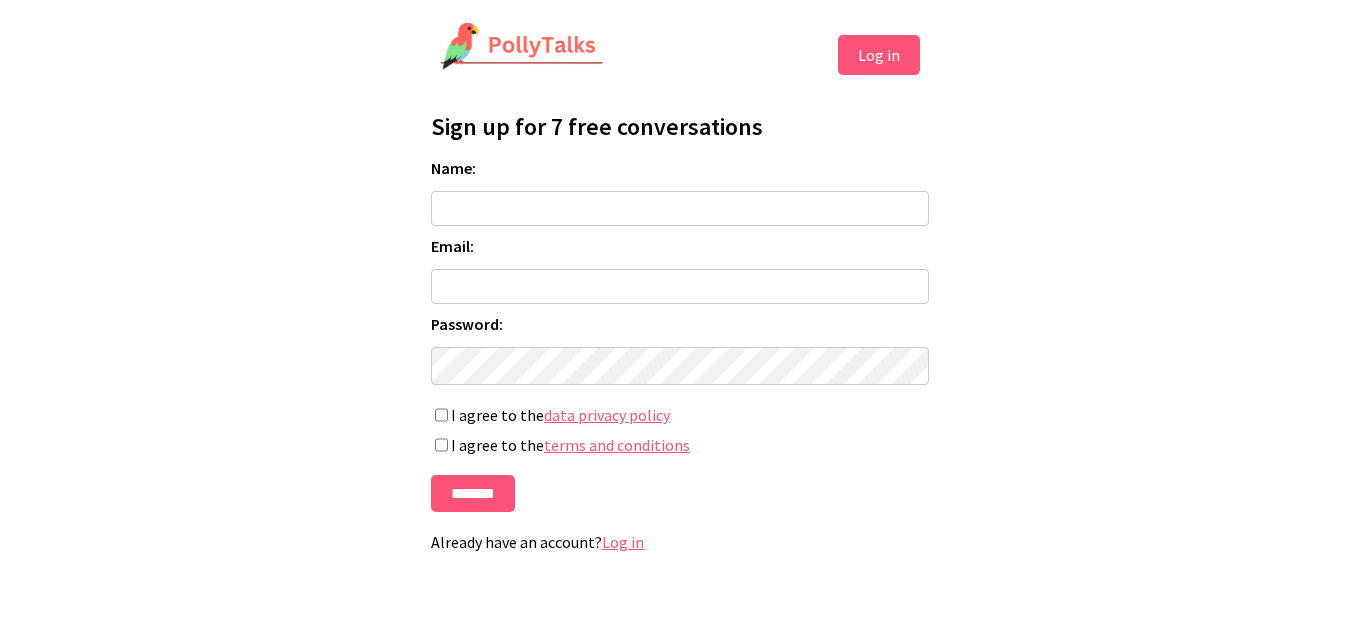 scroll, scrollTop: 0, scrollLeft: 0, axis: both 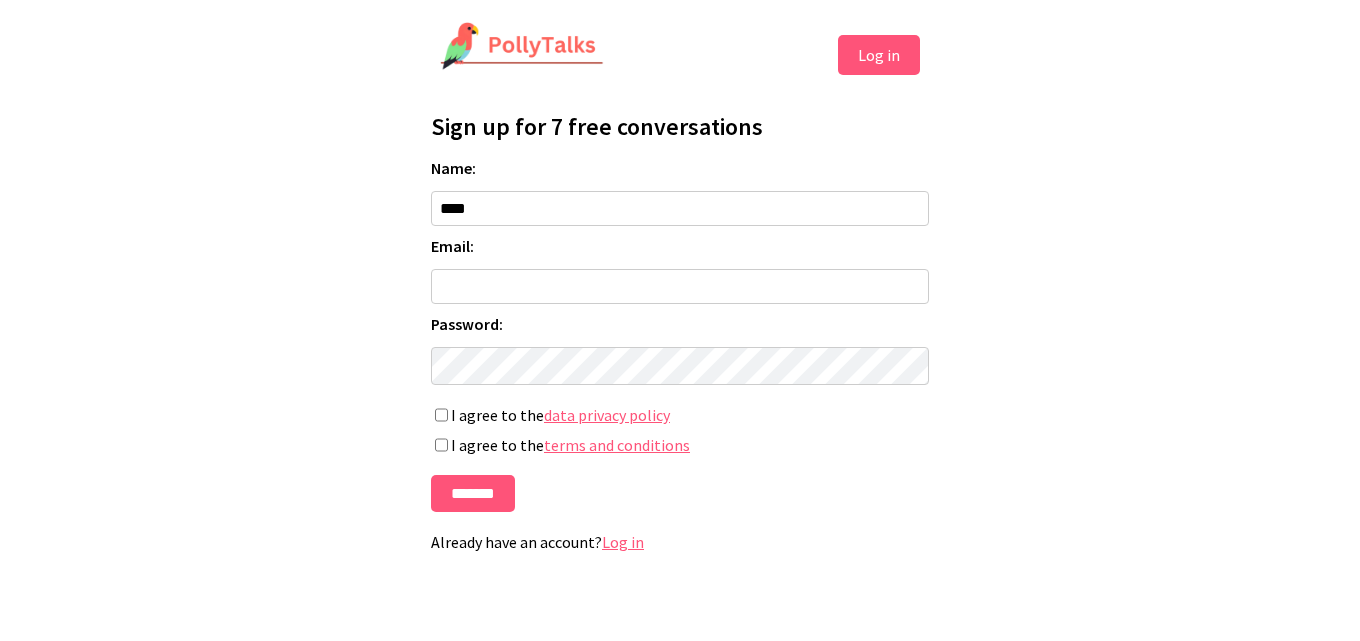 type on "********" 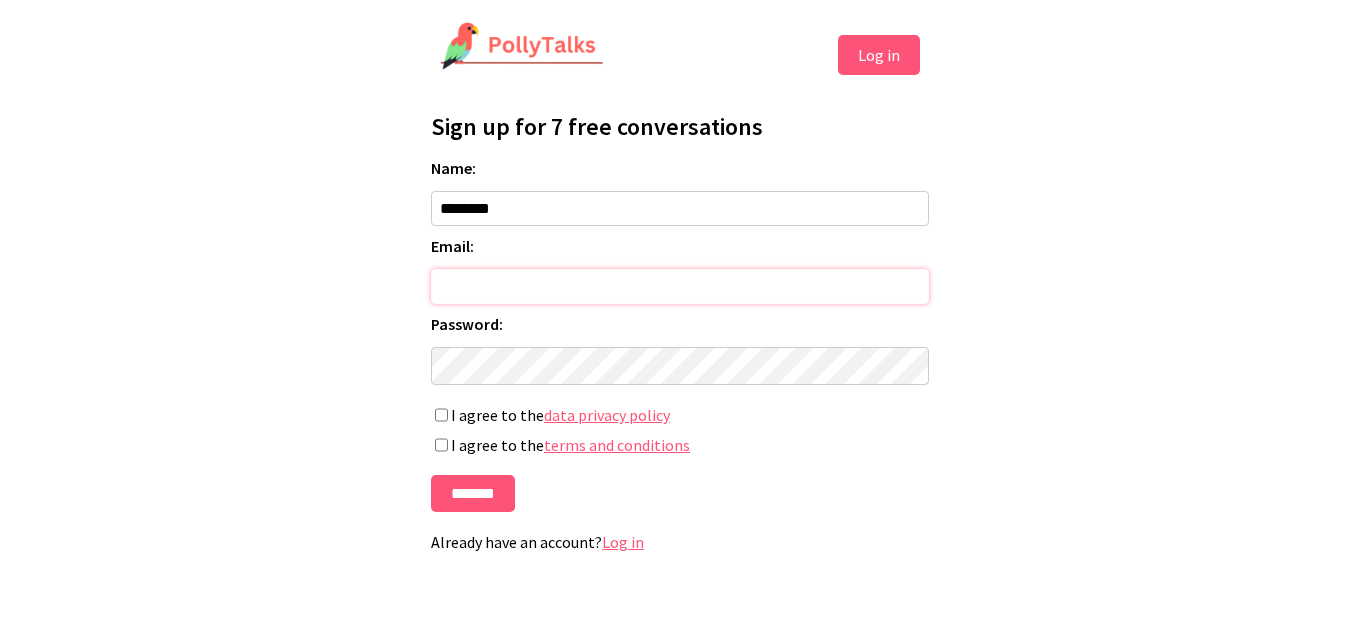 click on "Email:" at bounding box center (680, 286) 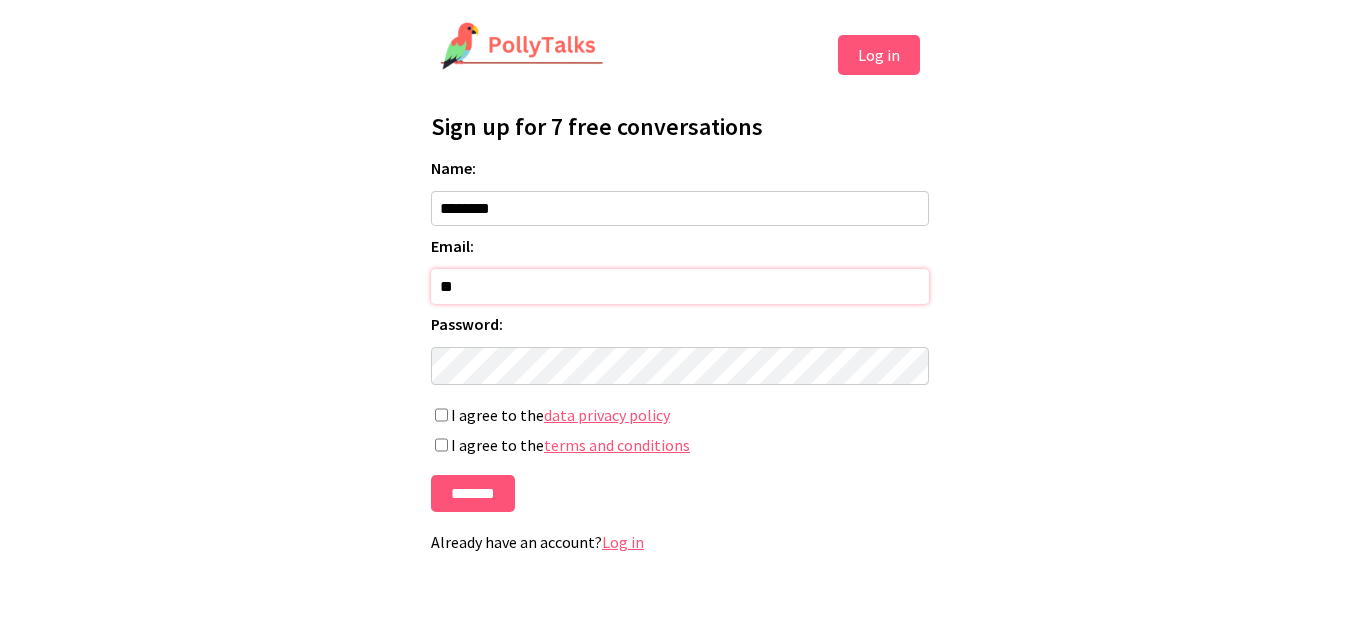 type on "*" 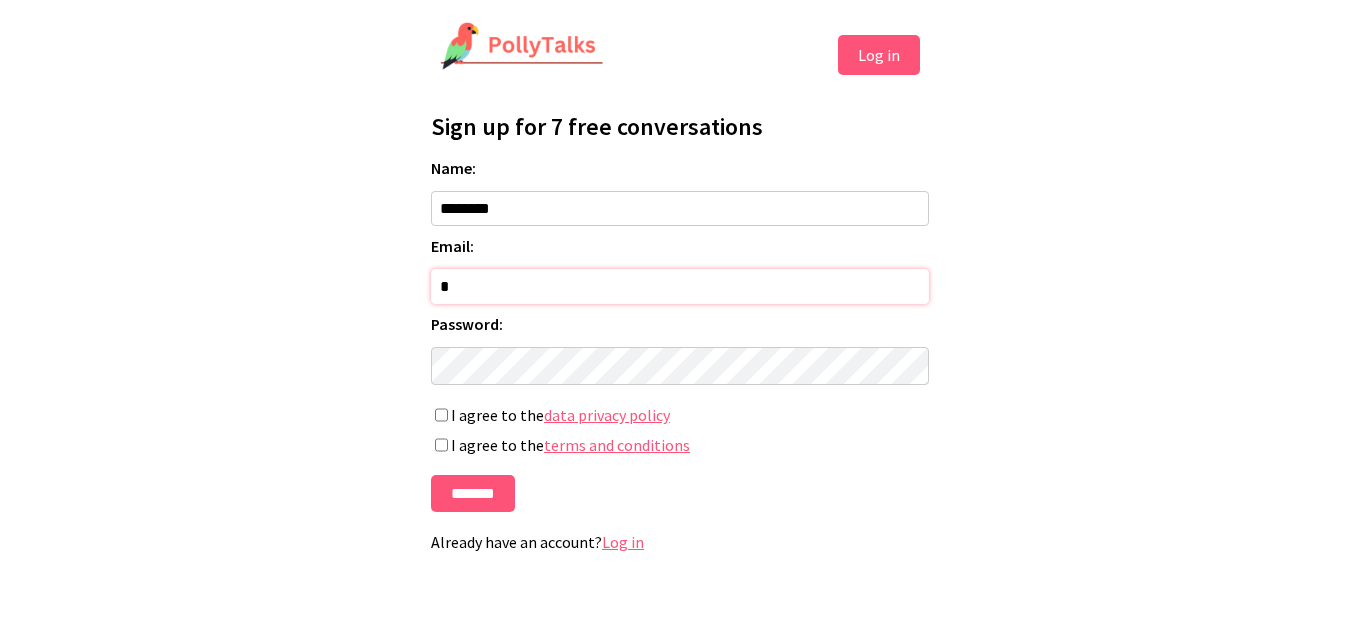 type on "**********" 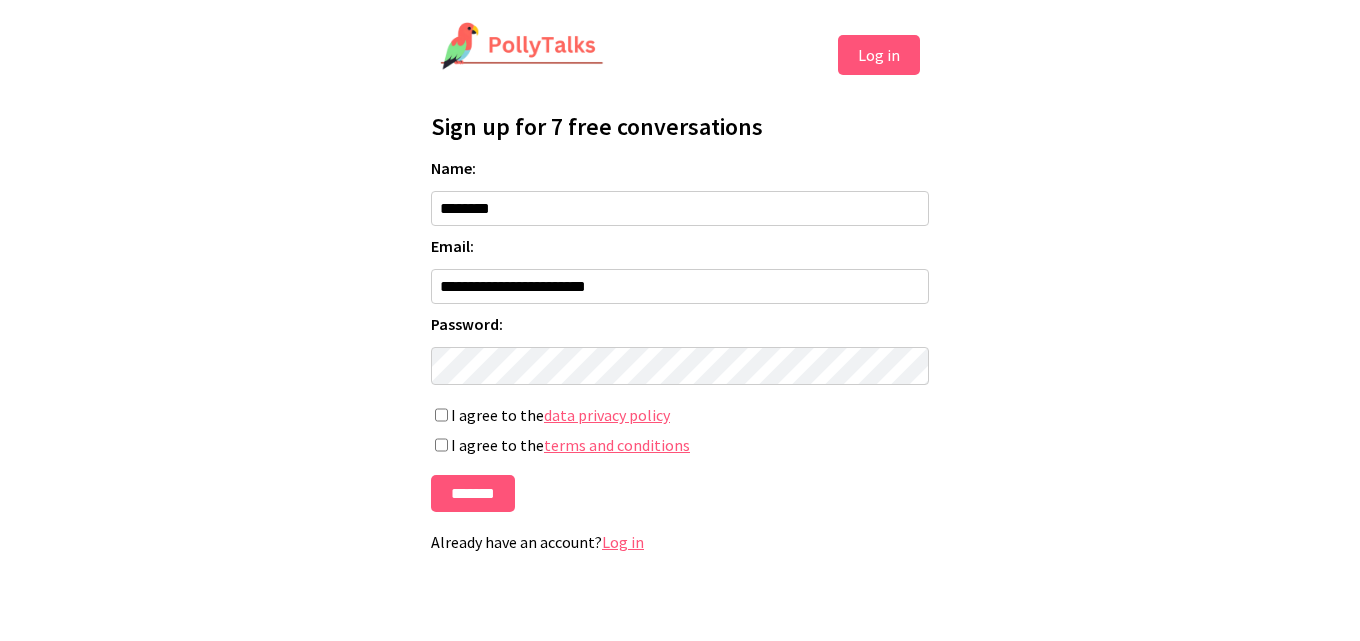 click on "**********" at bounding box center [680, 294] 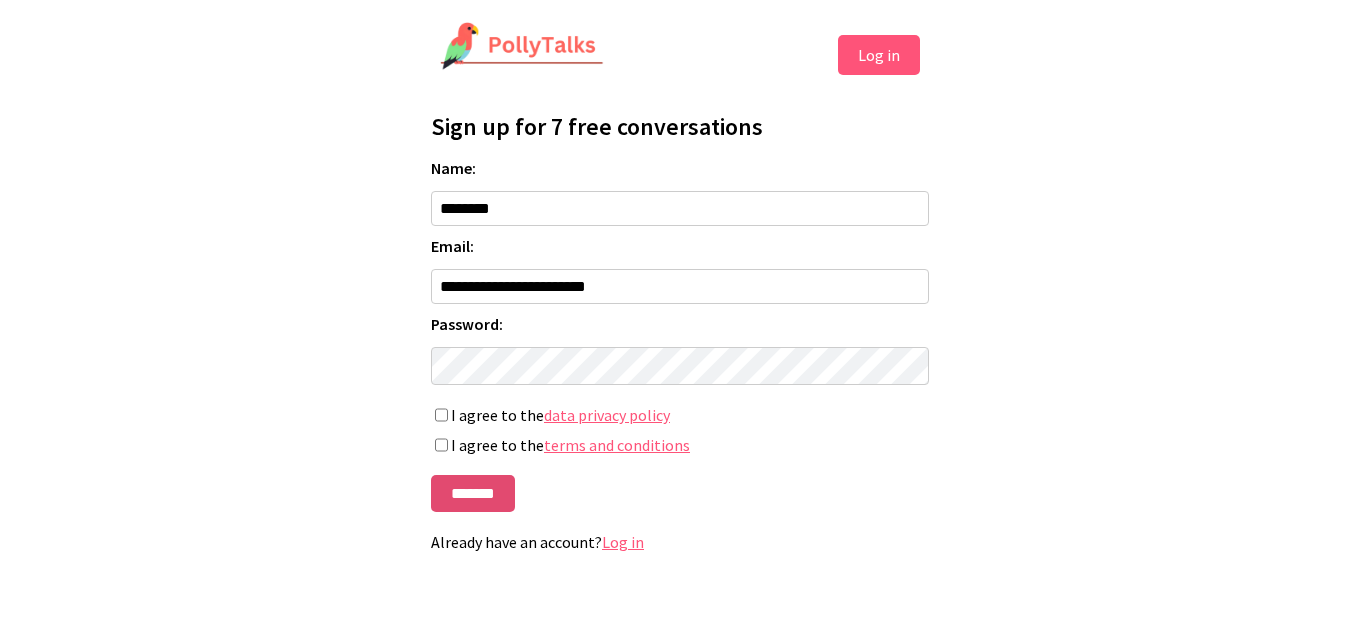 click on "*******" at bounding box center (473, 493) 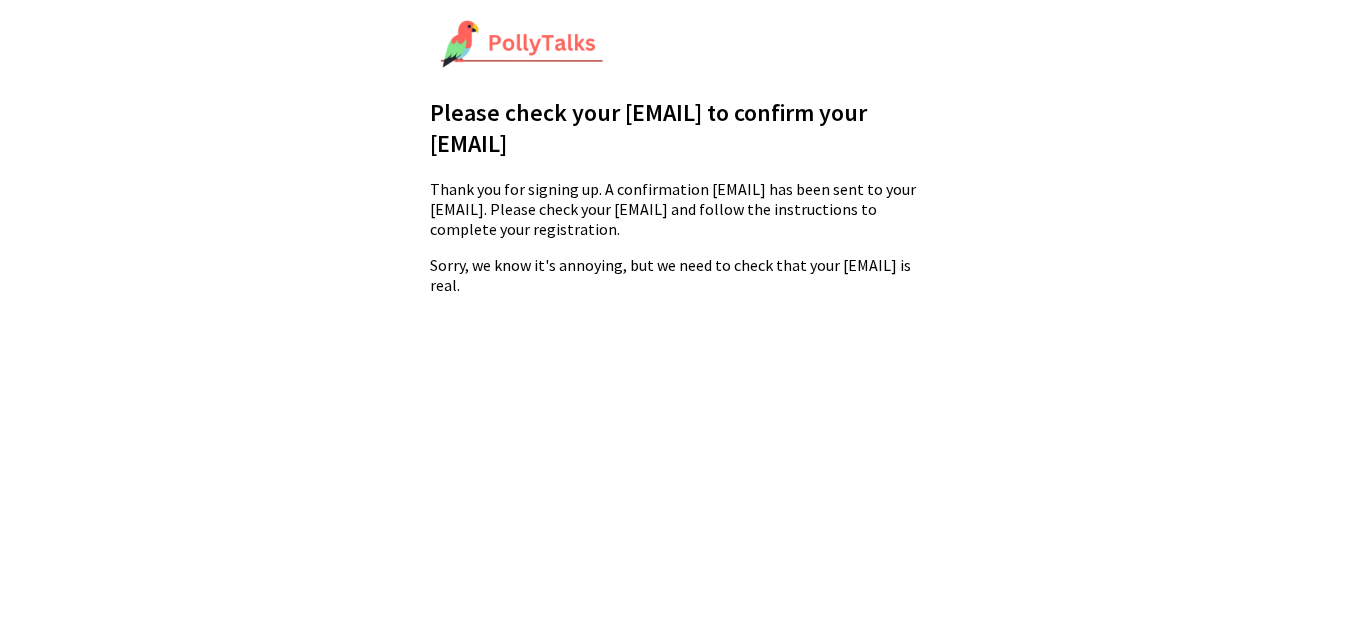 scroll, scrollTop: 0, scrollLeft: 0, axis: both 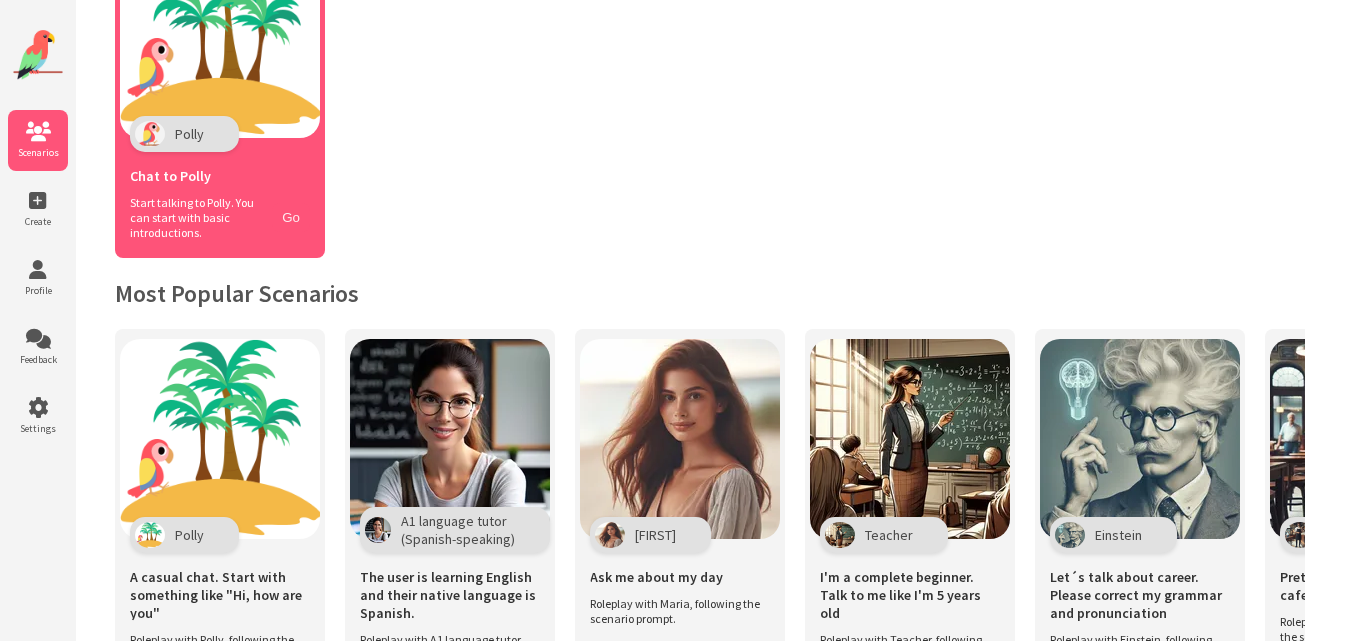 click on "Go" at bounding box center [291, 217] 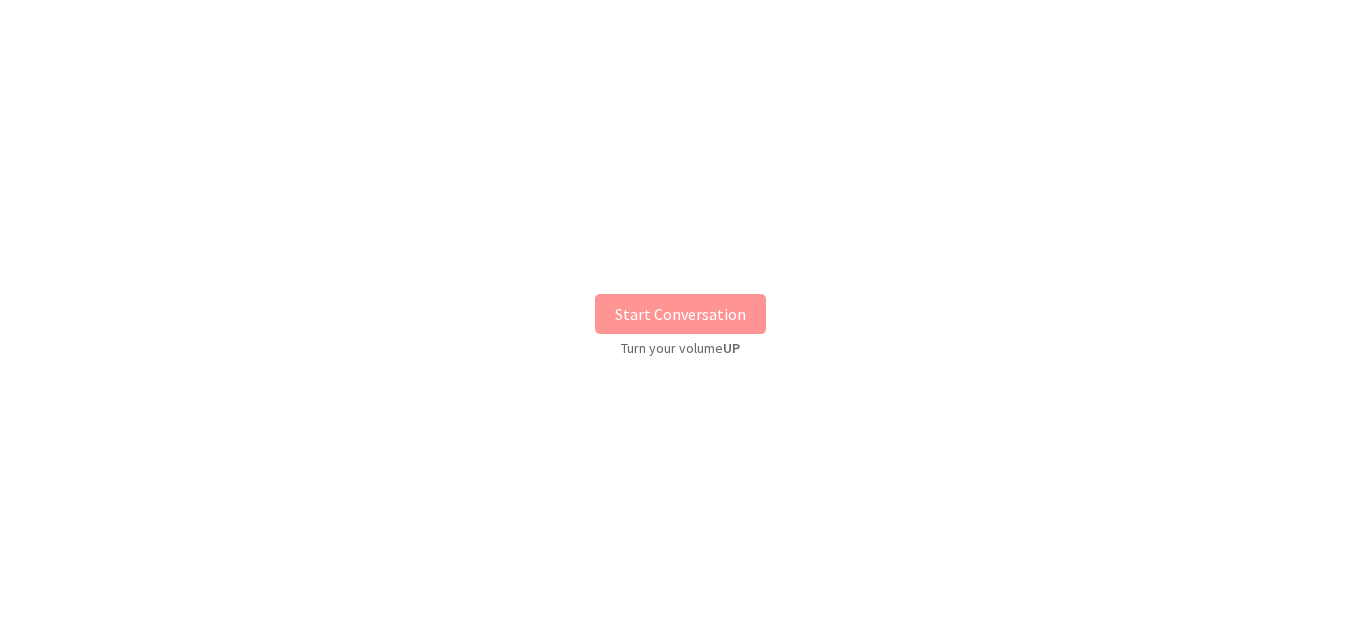 scroll, scrollTop: 0, scrollLeft: 0, axis: both 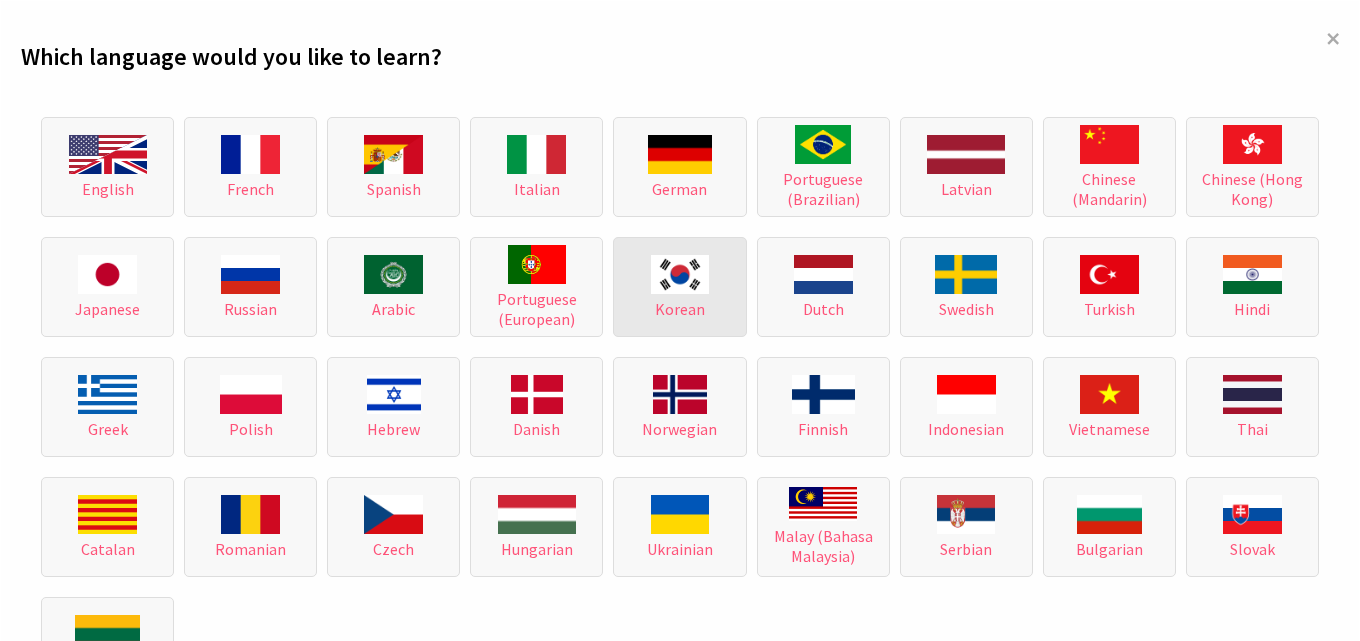 click on "Korean" at bounding box center (679, 287) 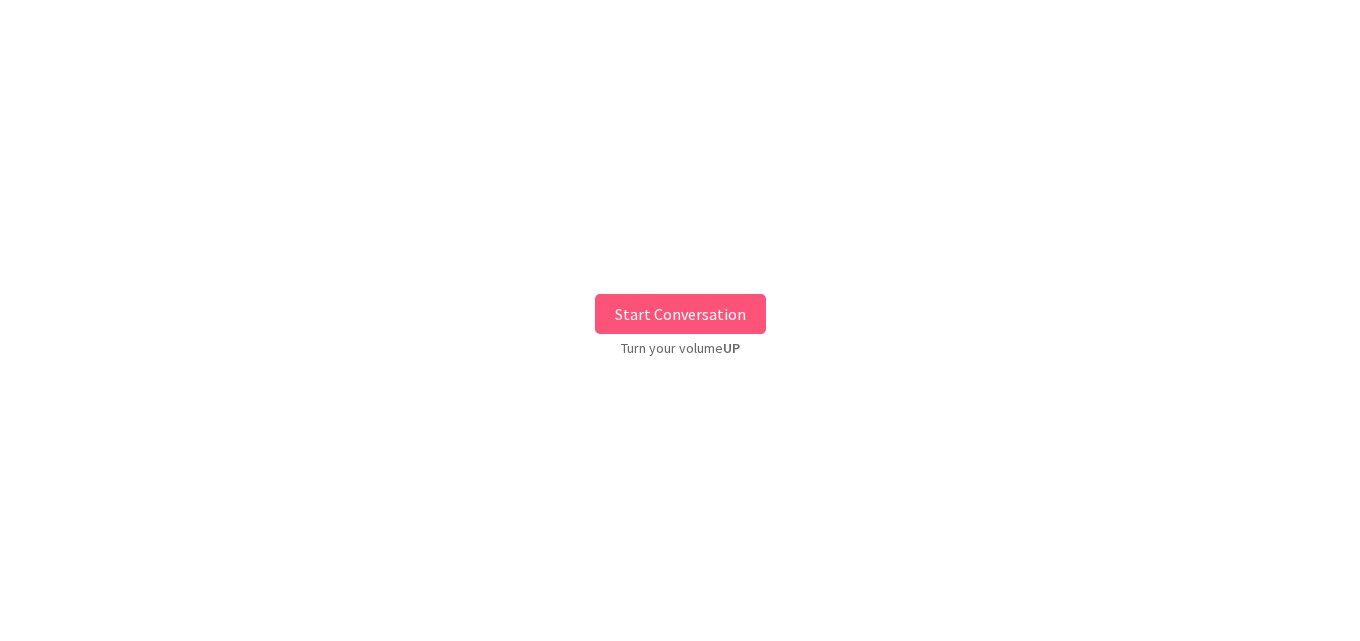 click on "Start Conversation" at bounding box center [680, 314] 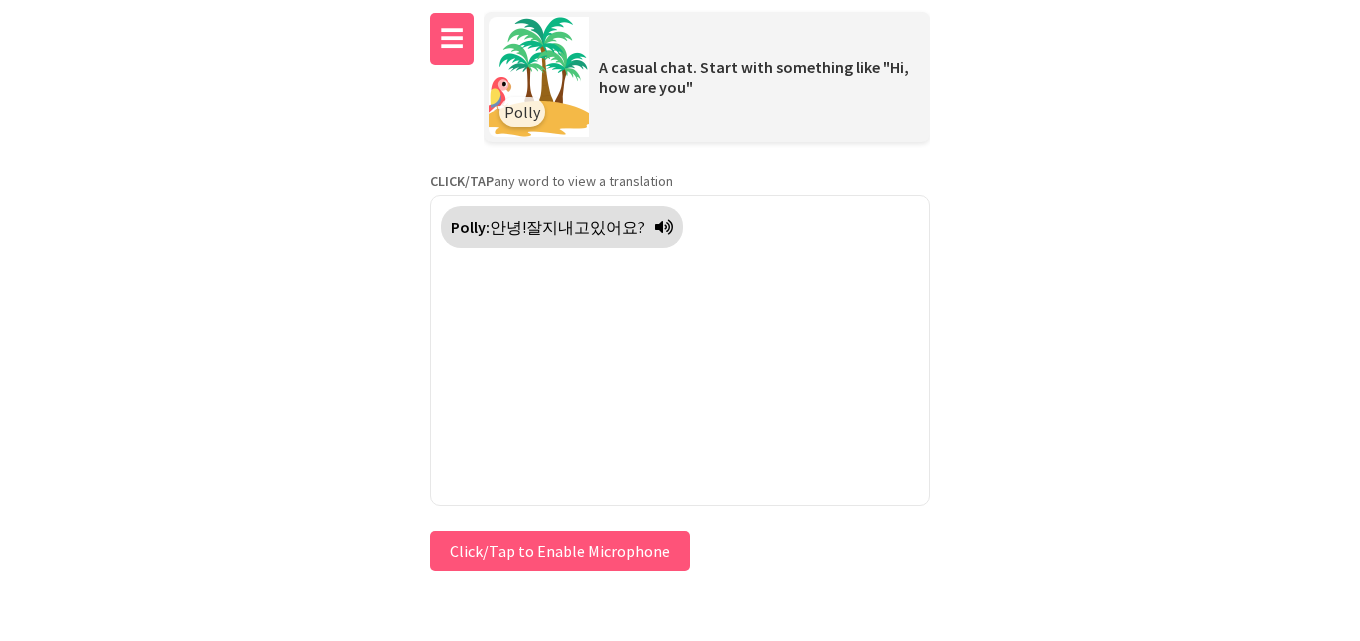 click on "☰" at bounding box center (452, 39) 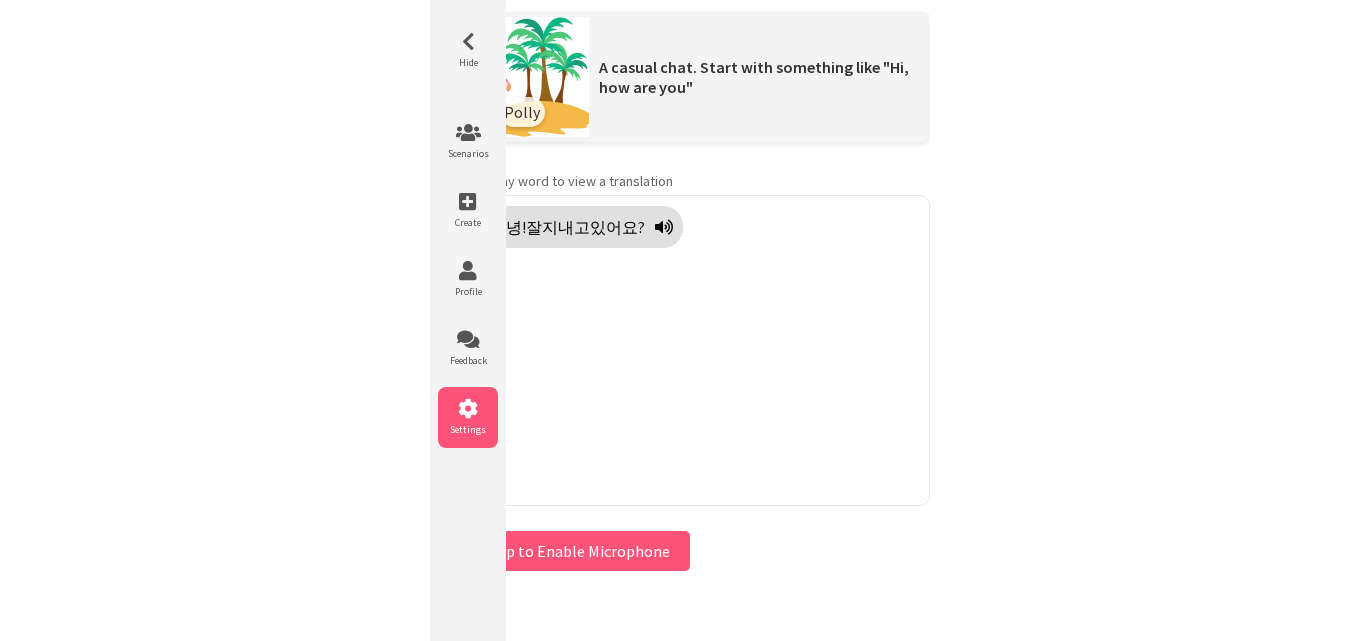 click at bounding box center (468, 409) 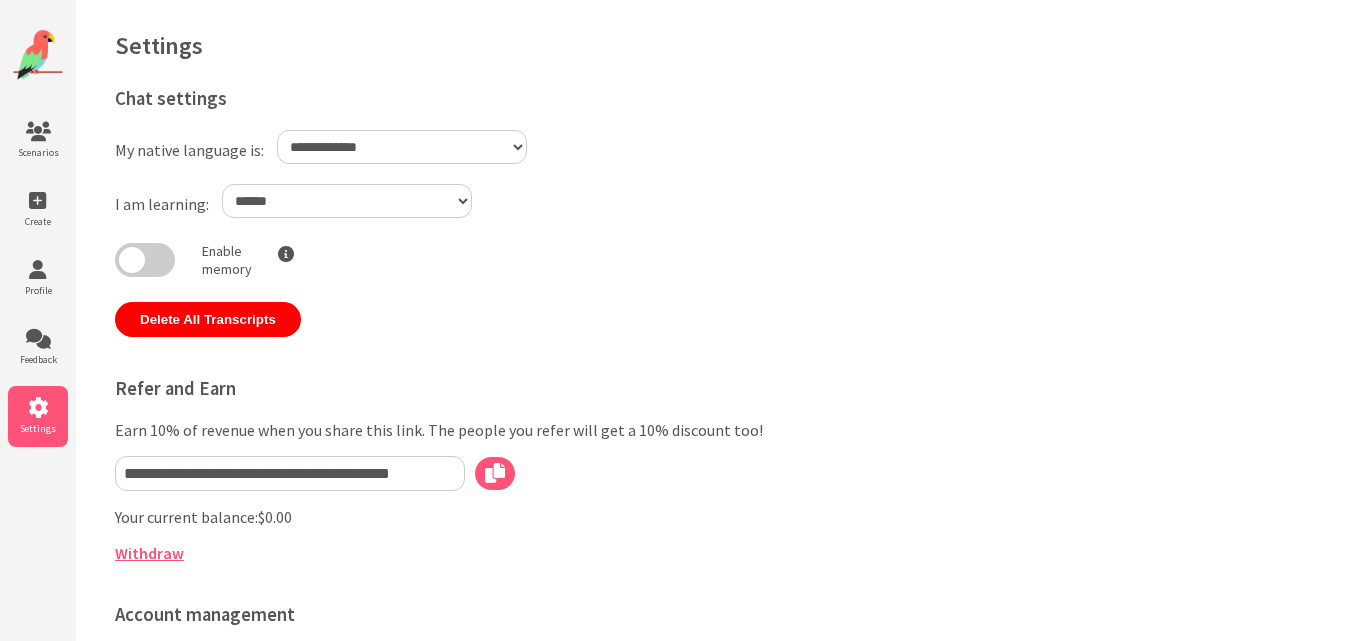 select on "**" 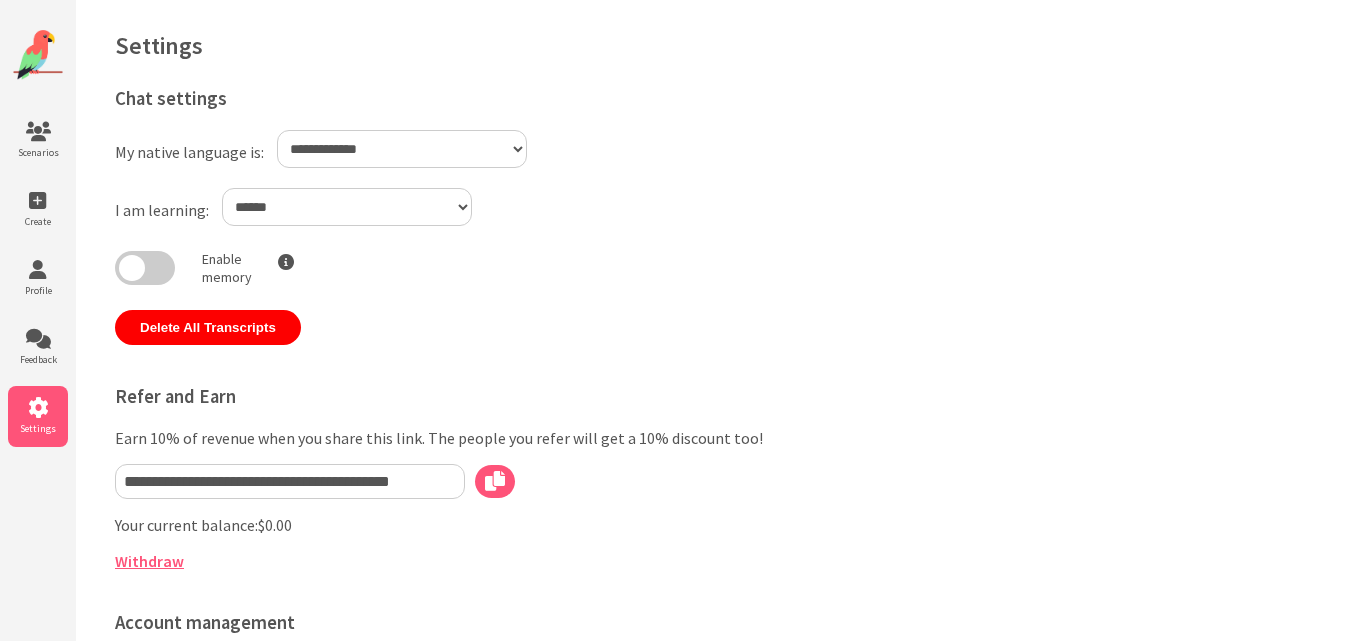 scroll, scrollTop: 0, scrollLeft: 0, axis: both 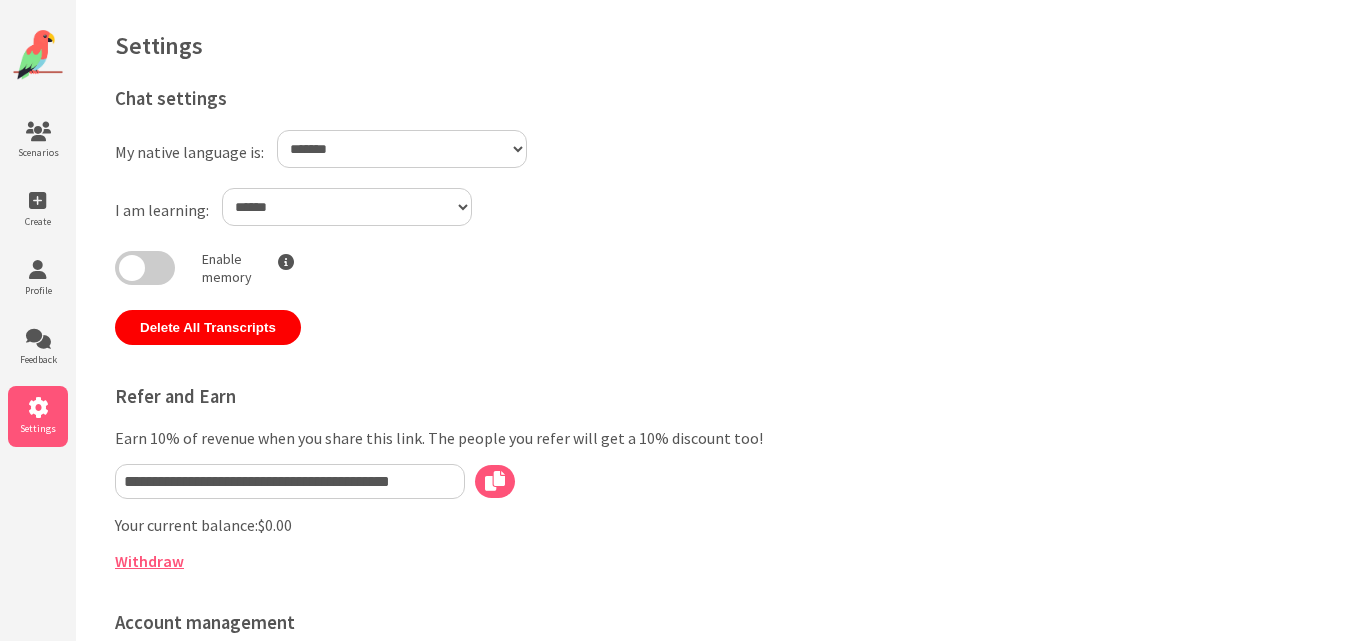 click on "**********" at bounding box center (402, 149) 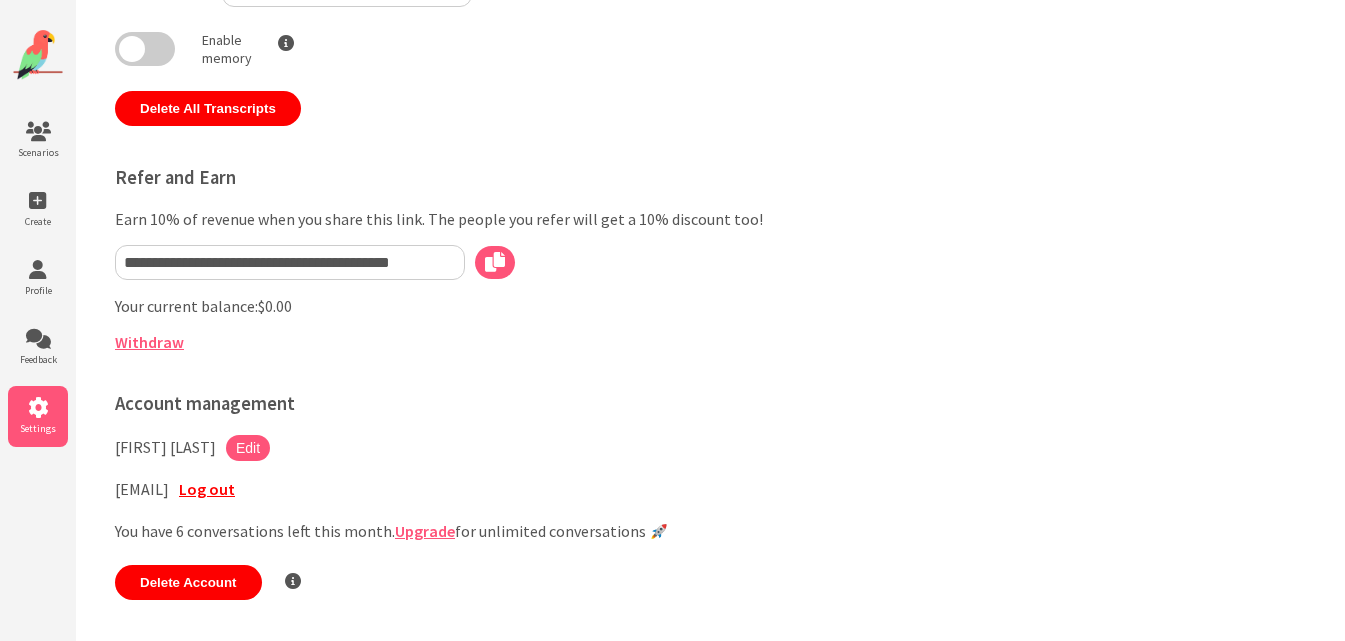 scroll, scrollTop: 0, scrollLeft: 0, axis: both 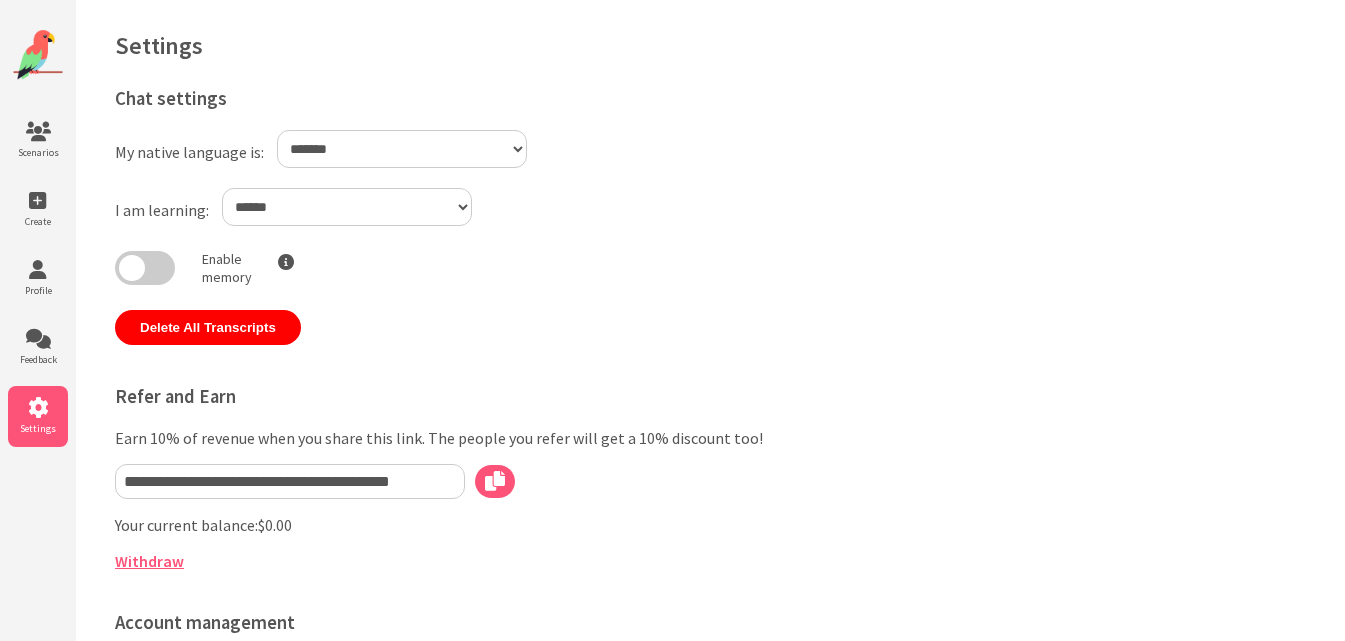 click on "**********" at bounding box center (472, 448) 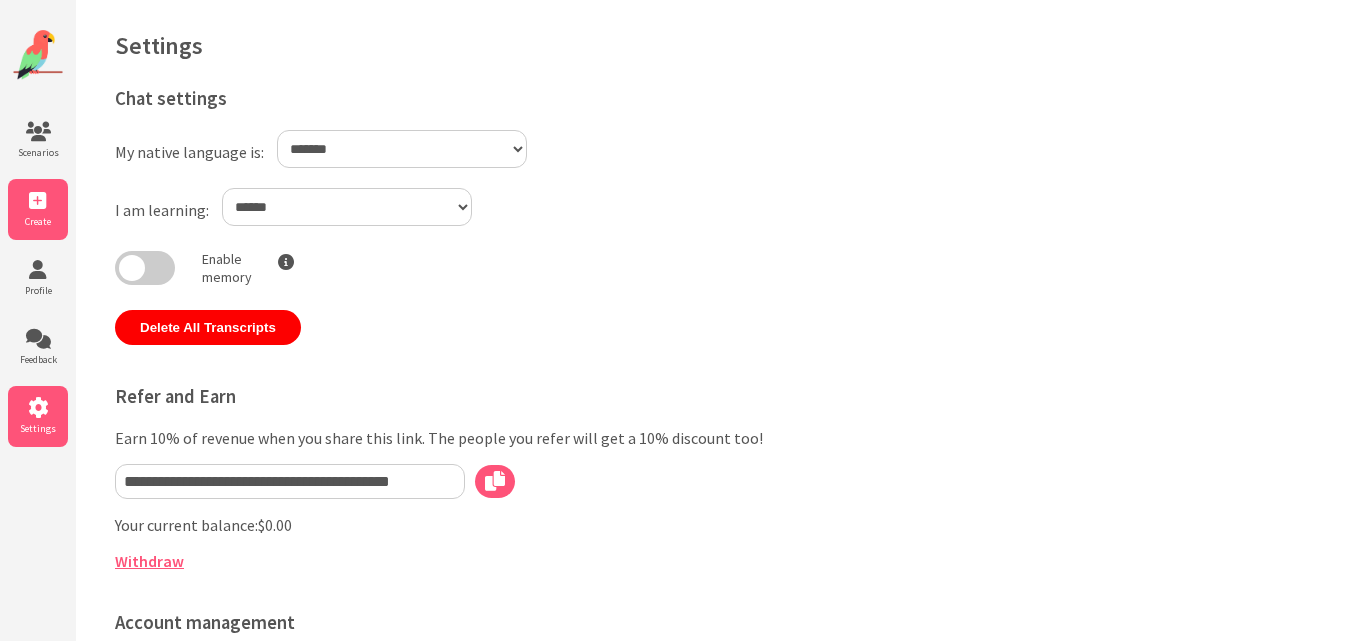 click at bounding box center [38, 201] 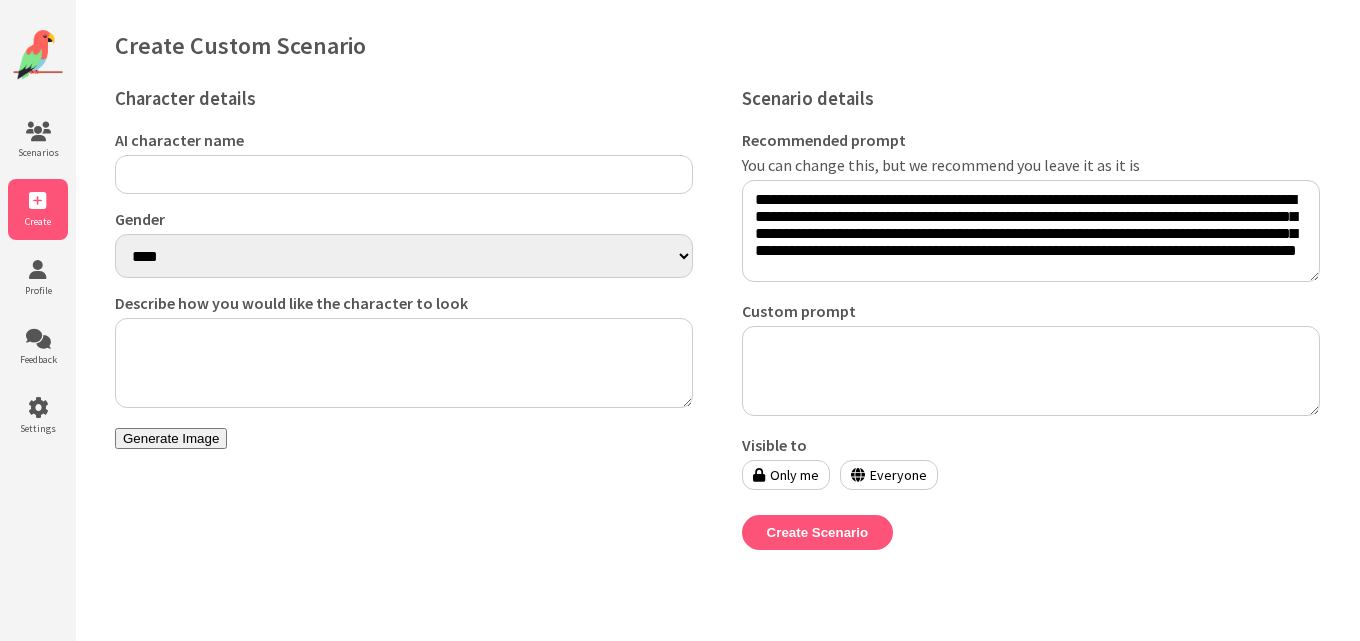 scroll, scrollTop: 0, scrollLeft: 0, axis: both 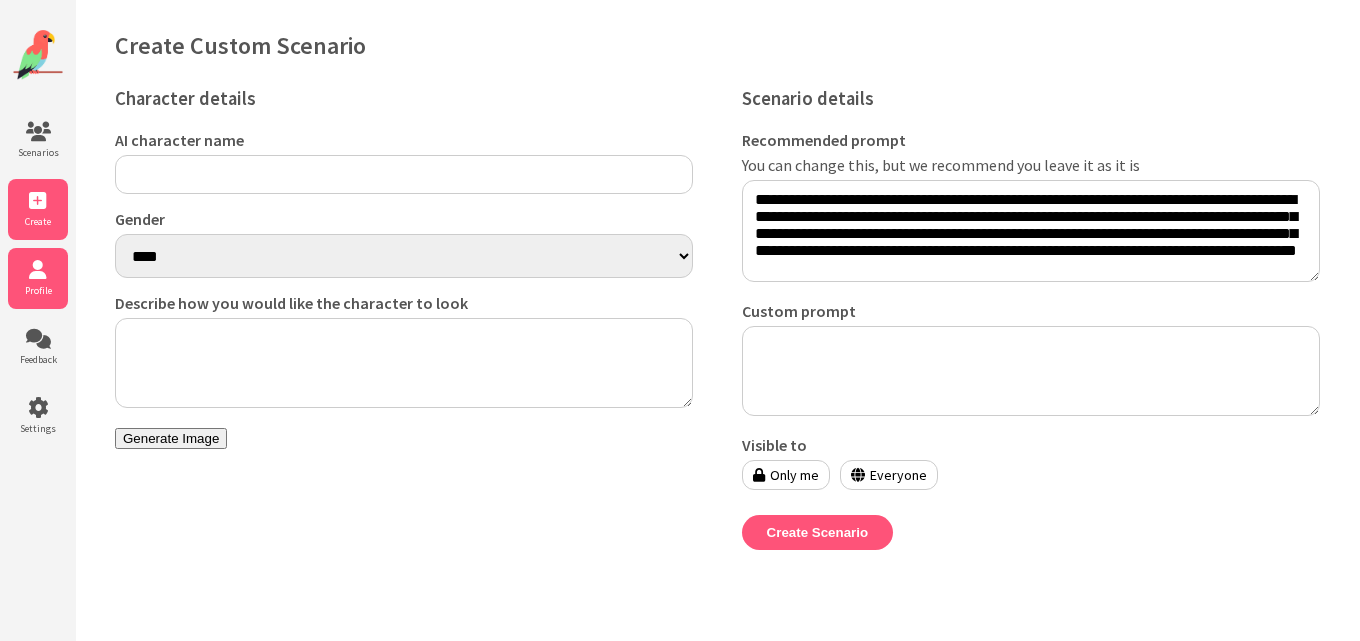 click at bounding box center (38, 270) 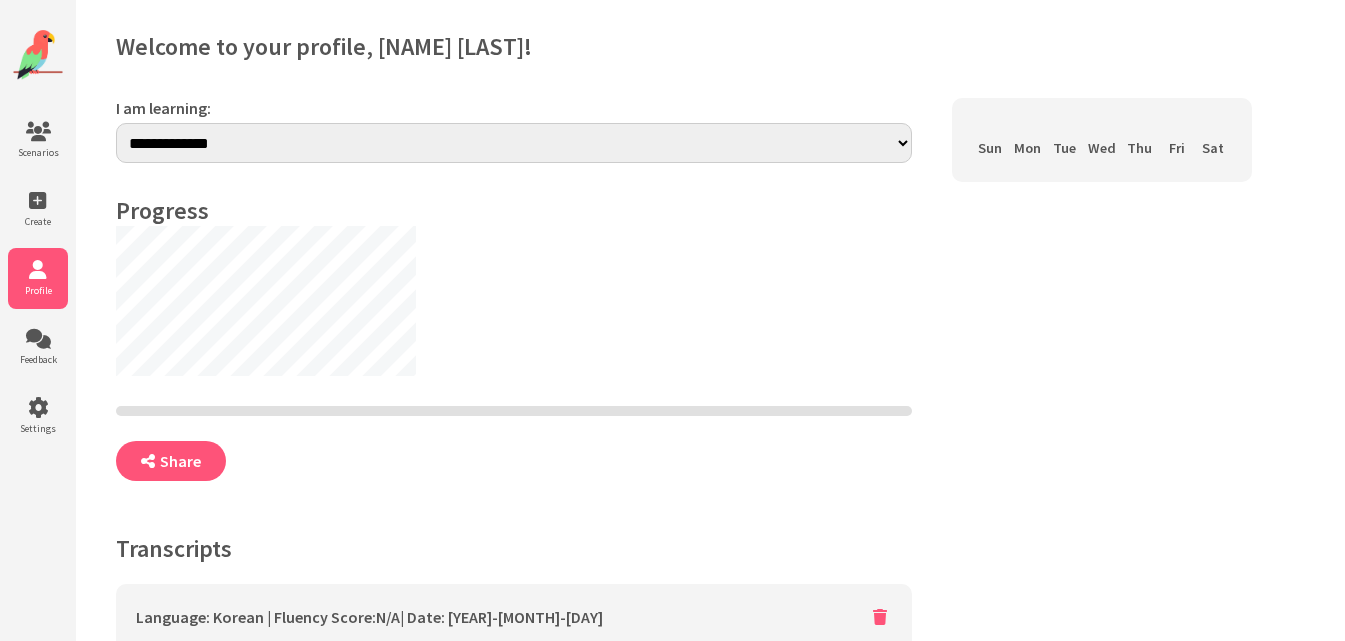 scroll, scrollTop: 0, scrollLeft: 0, axis: both 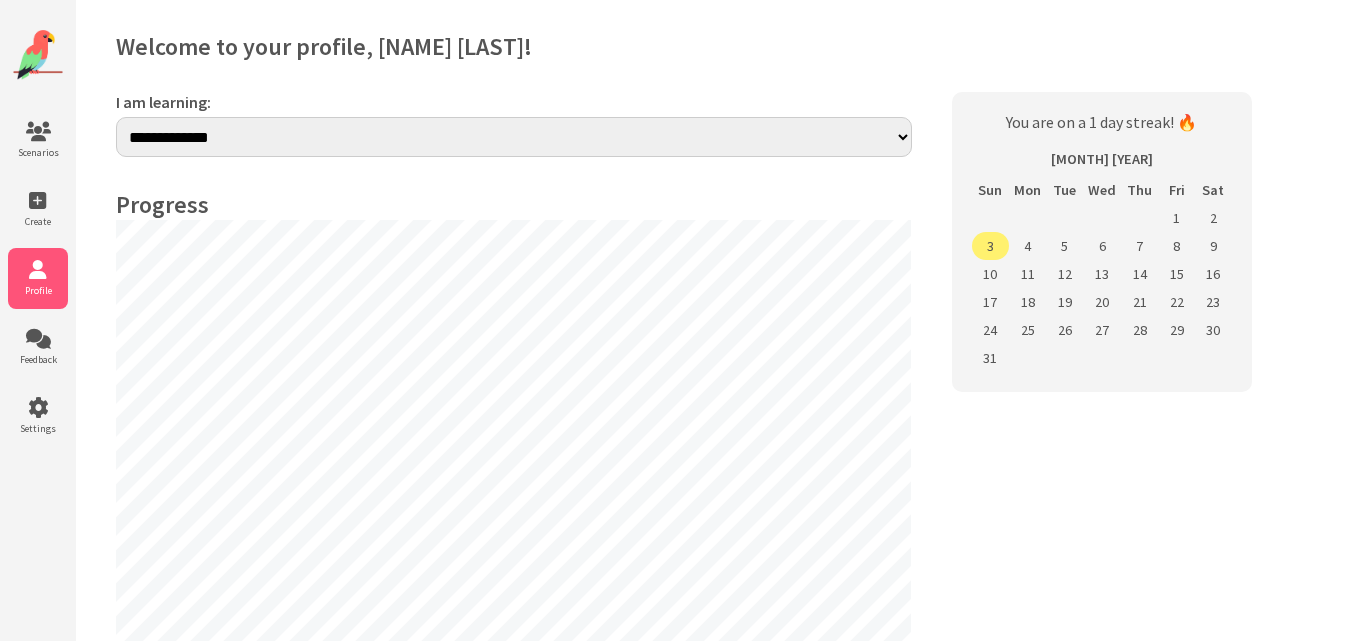 select on "**" 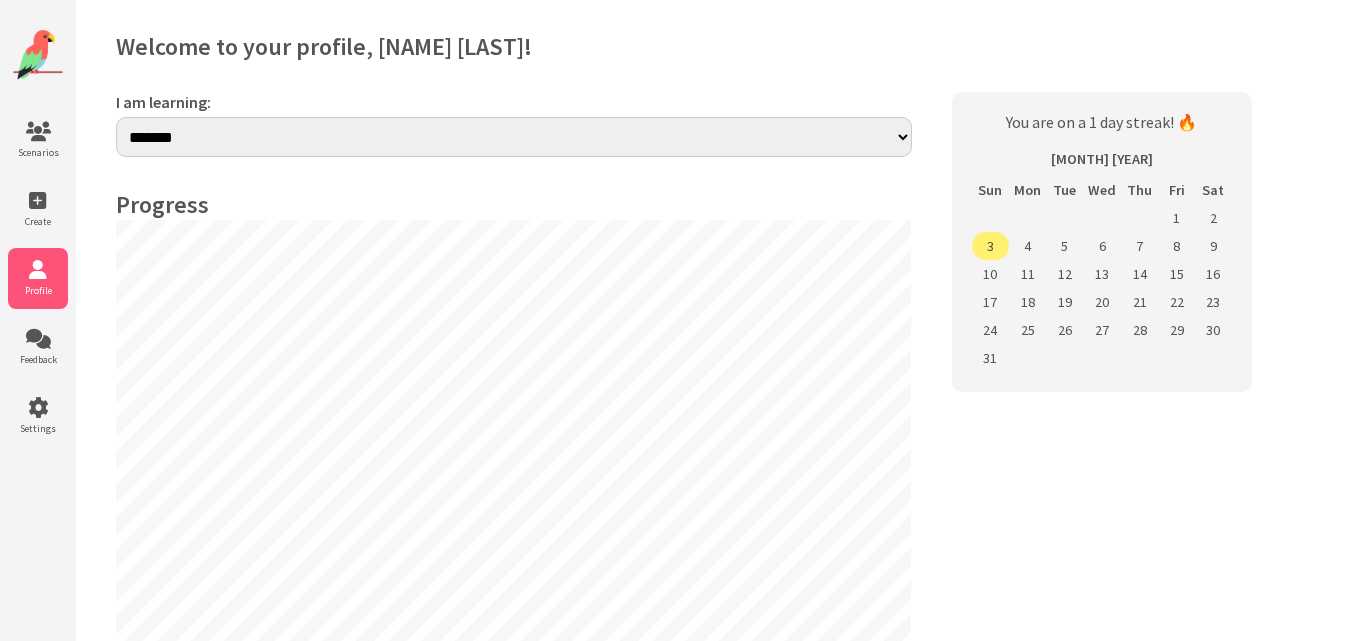 click at bounding box center (38, 55) 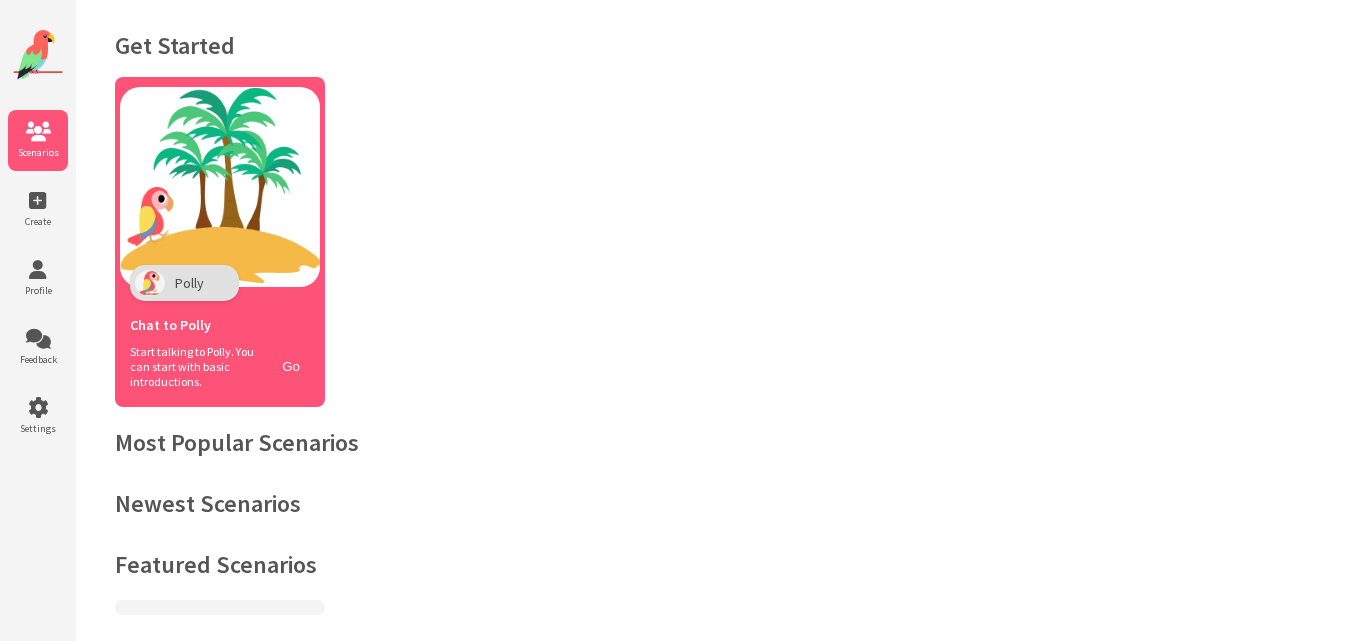 scroll, scrollTop: 0, scrollLeft: 0, axis: both 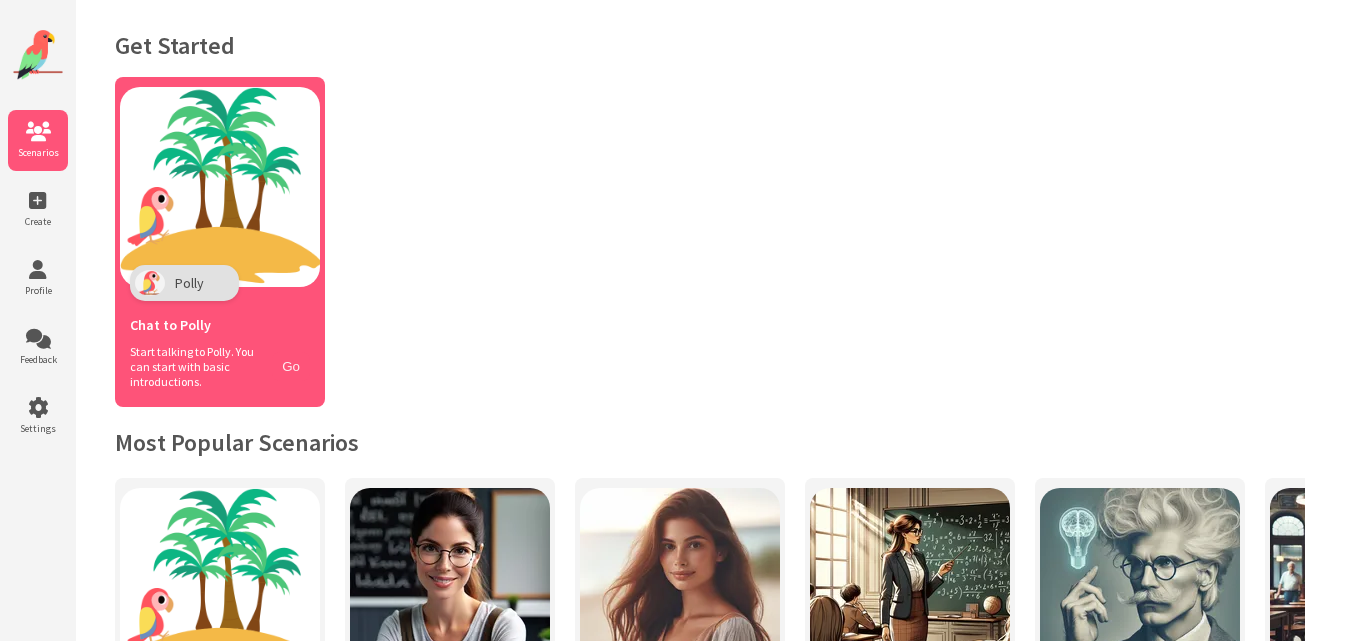 click on "Go" at bounding box center [291, 366] 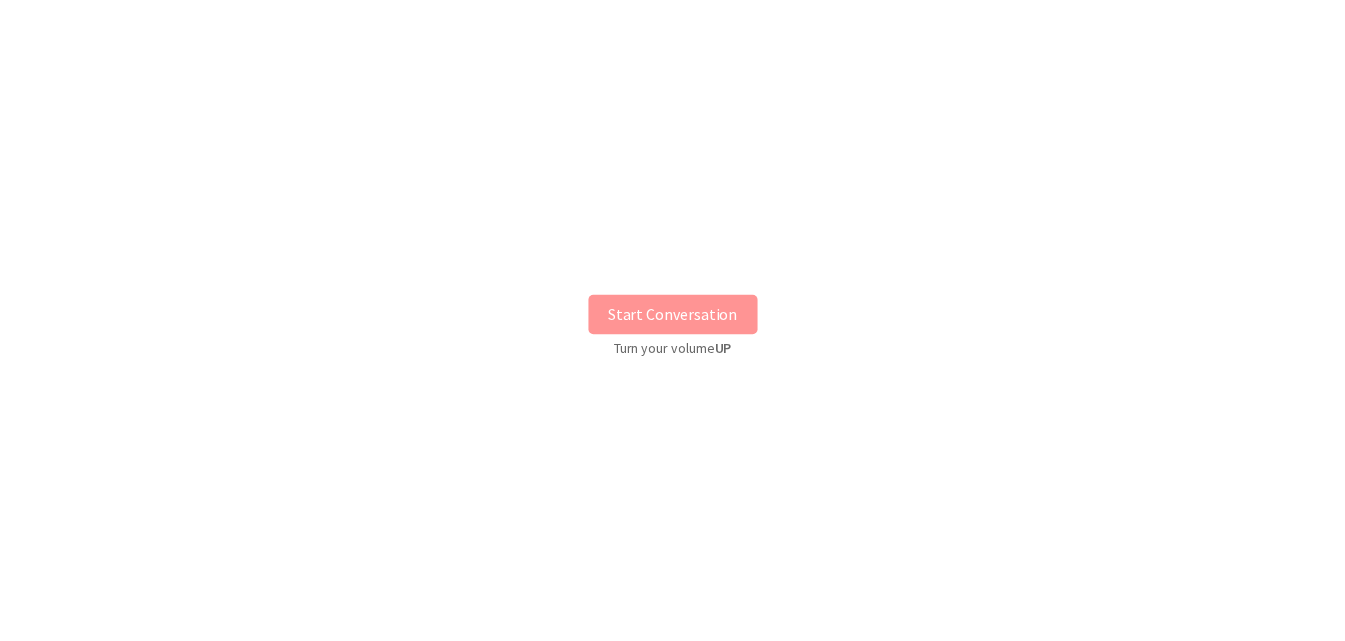 scroll, scrollTop: 0, scrollLeft: 0, axis: both 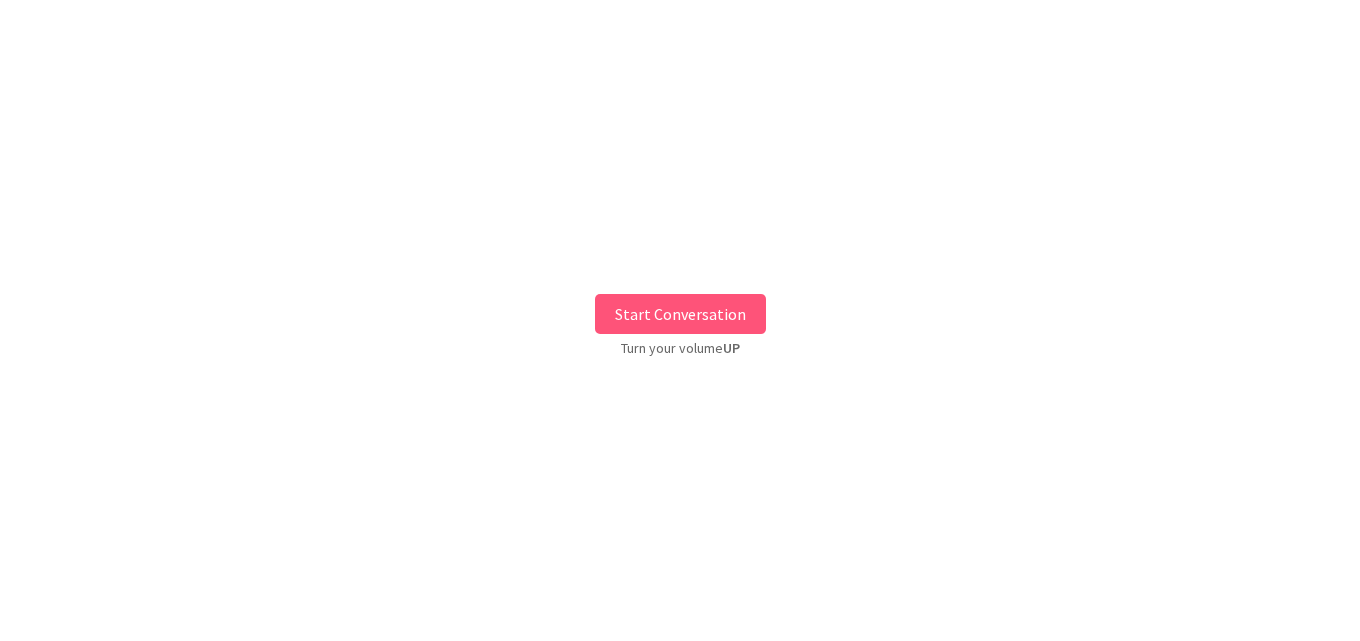 click on "Start Conversation" at bounding box center [680, 314] 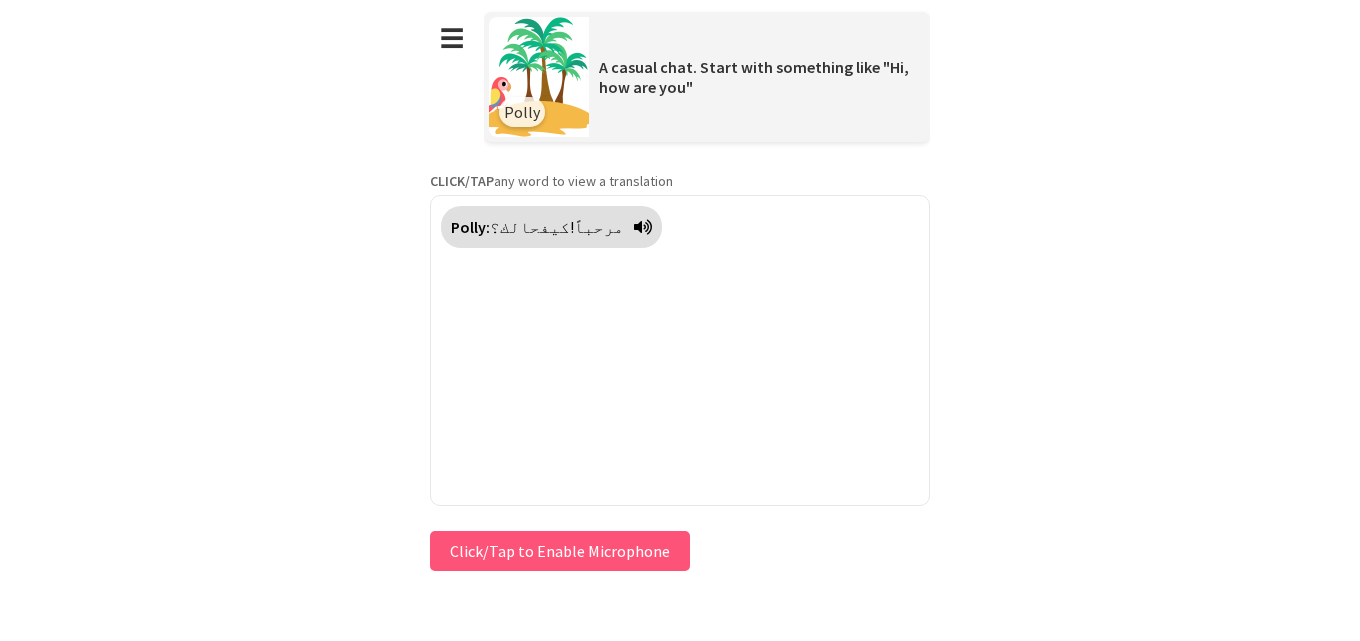 click on "Click/Tap to Enable Microphone" at bounding box center [560, 551] 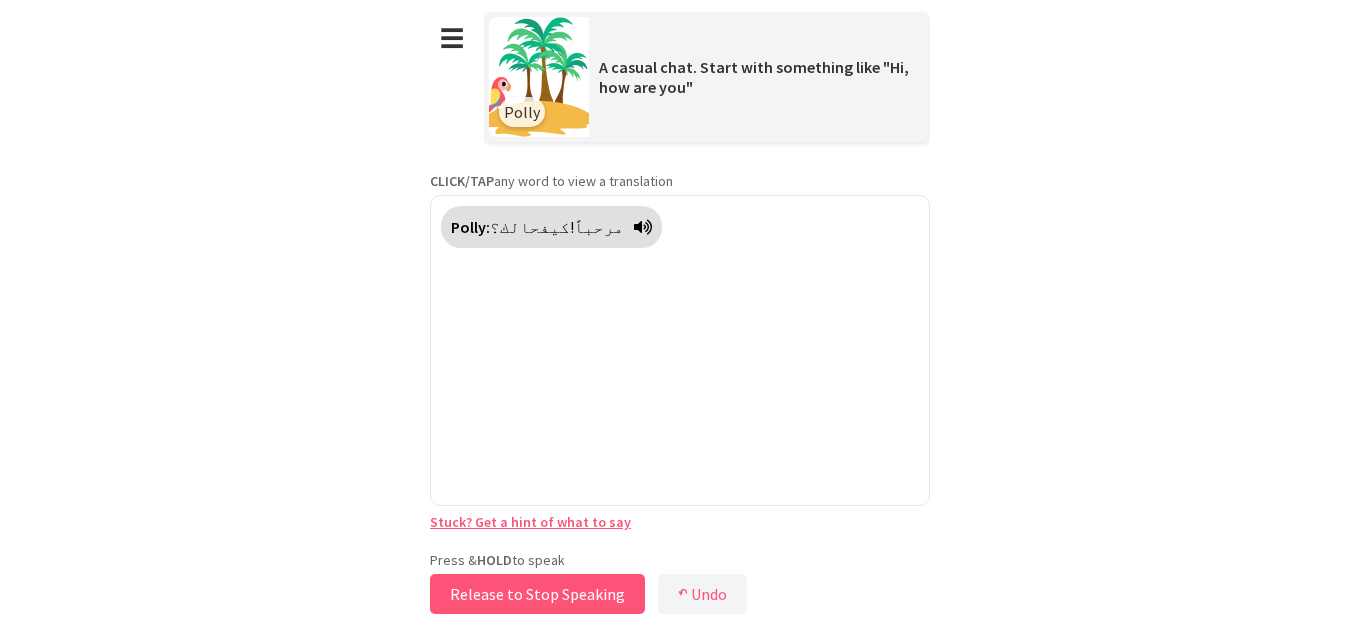 click on "Release to Stop Speaking" at bounding box center (537, 594) 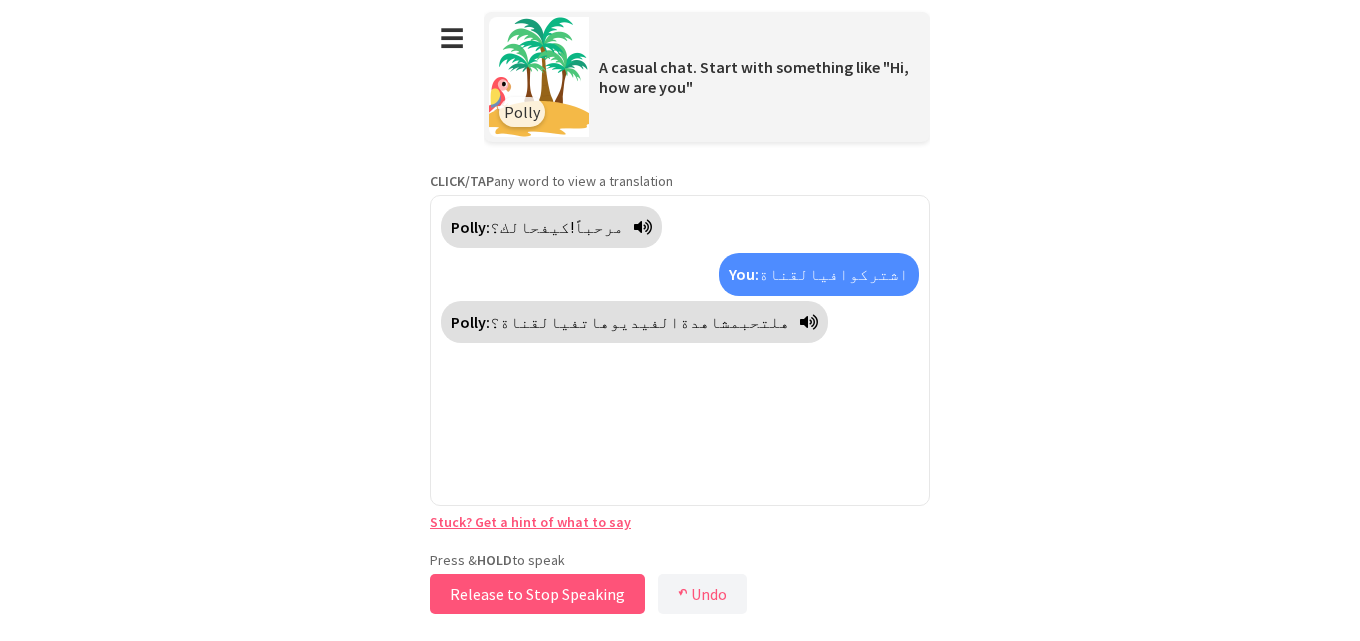 click on "Release to Stop Speaking" at bounding box center [537, 594] 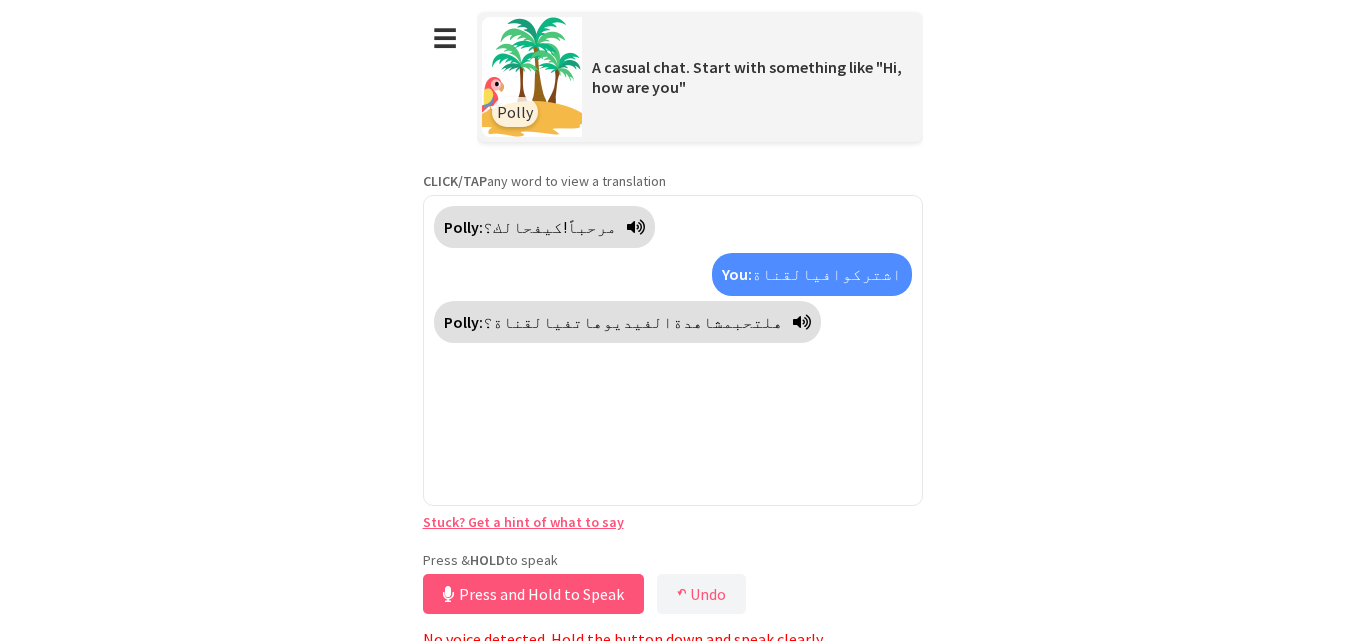 scroll, scrollTop: 10, scrollLeft: 0, axis: vertical 